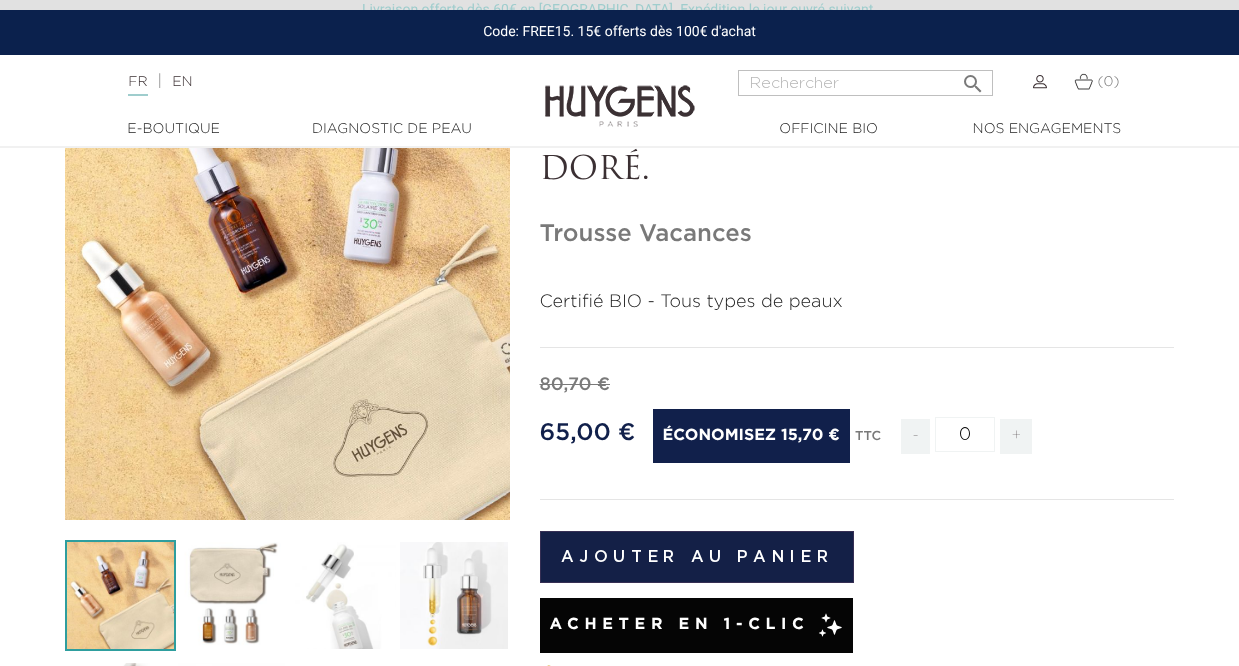 scroll, scrollTop: 175, scrollLeft: 0, axis: vertical 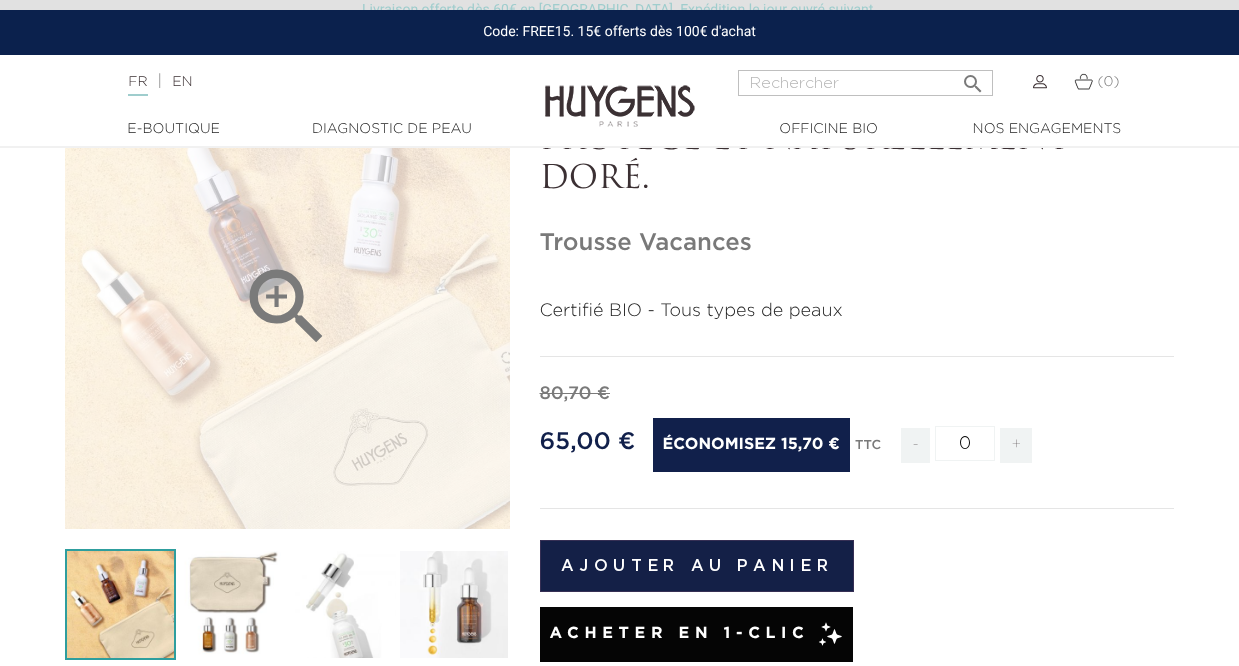 click on "" at bounding box center (287, 306) 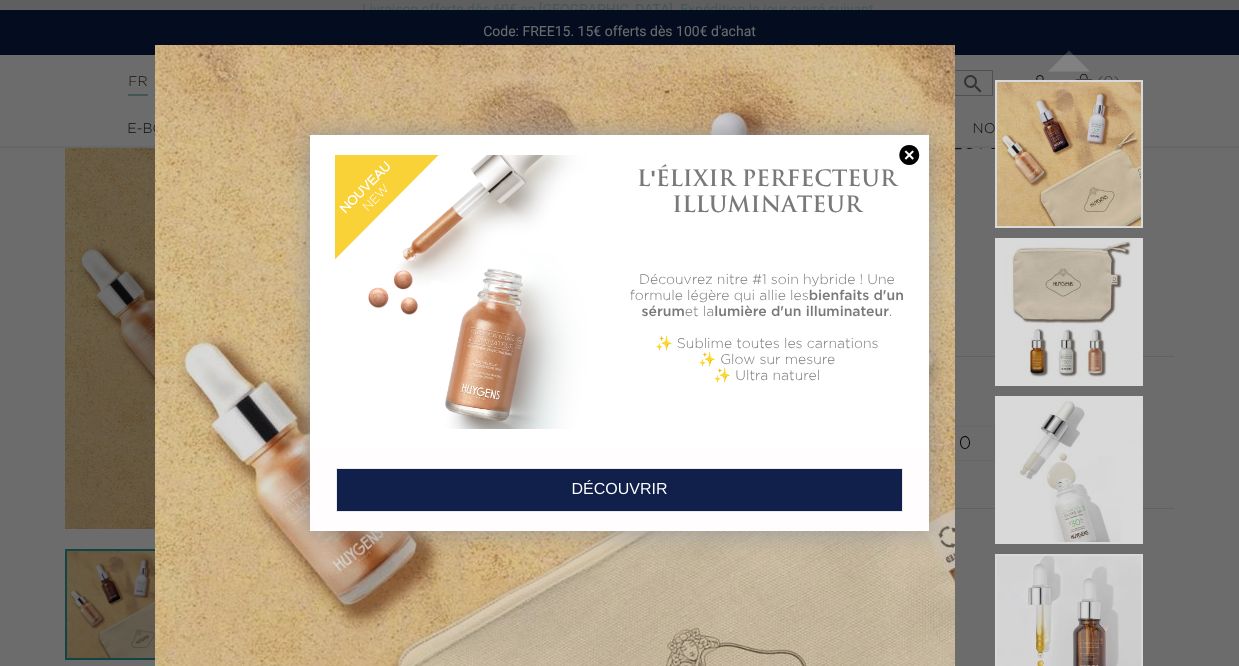 click at bounding box center [909, 155] 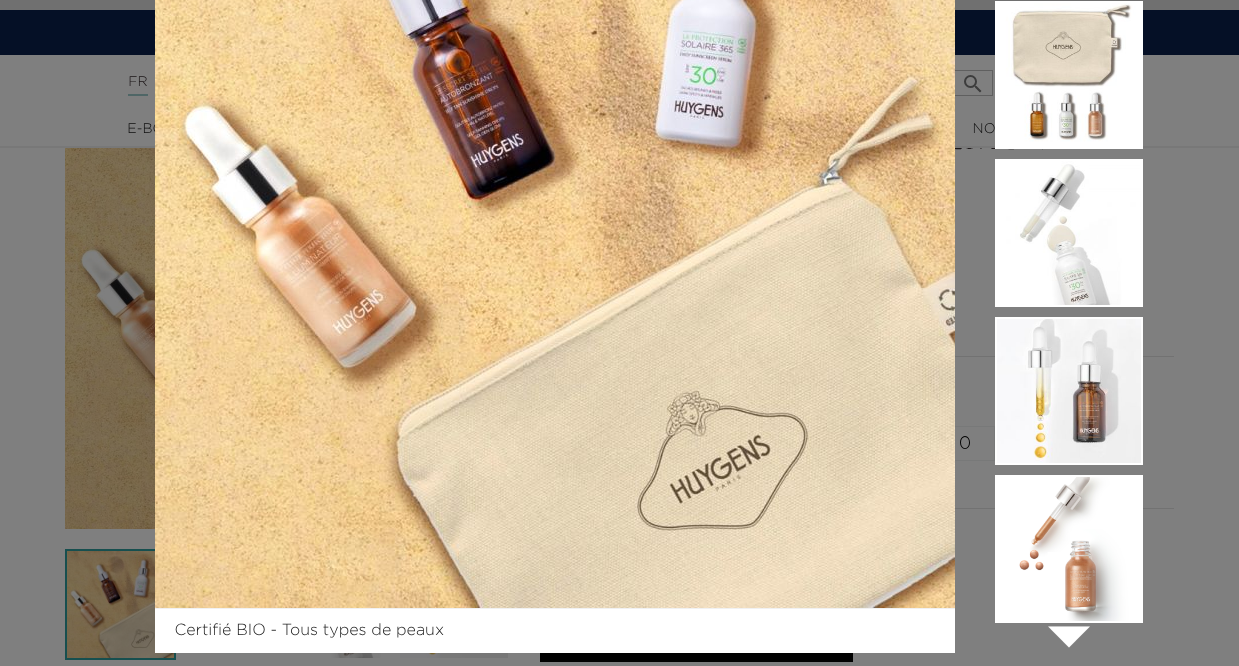 scroll, scrollTop: 74, scrollLeft: 0, axis: vertical 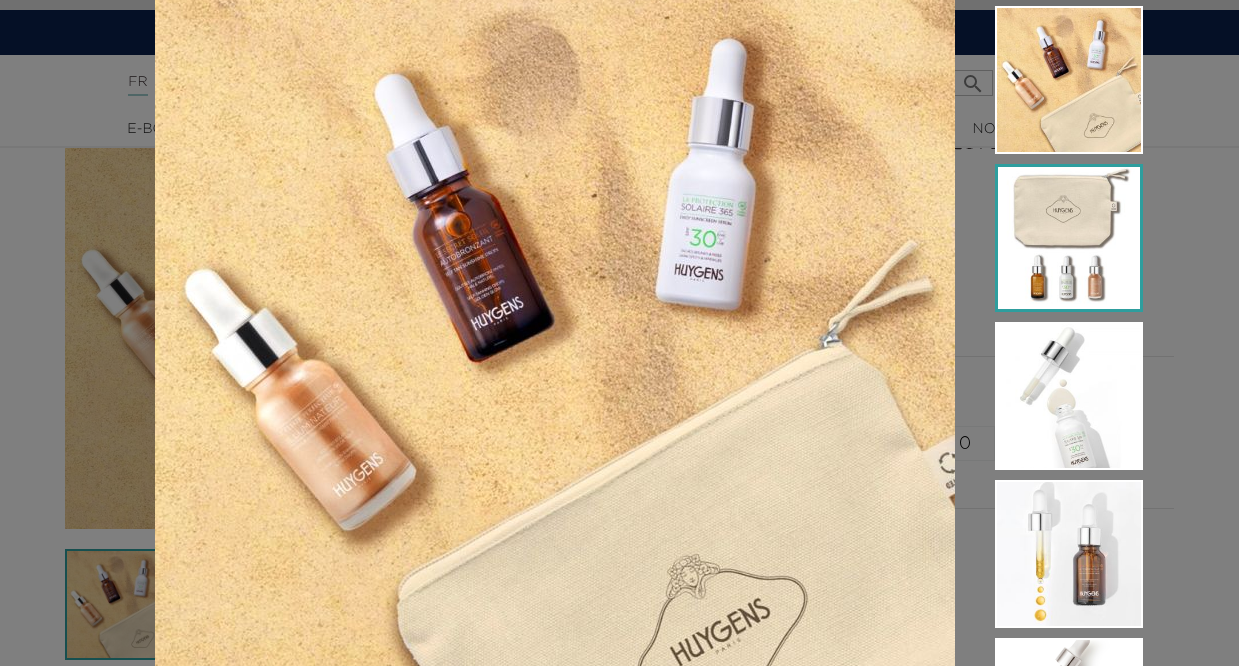 click at bounding box center [1069, 238] 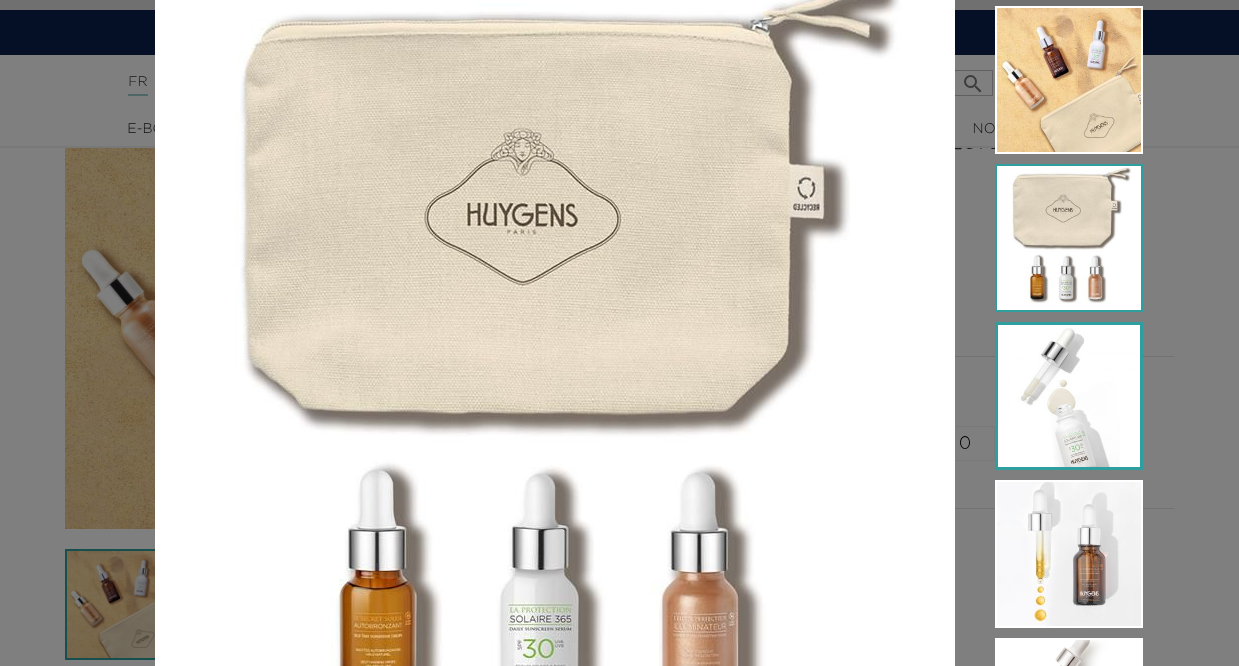 click at bounding box center (1069, 396) 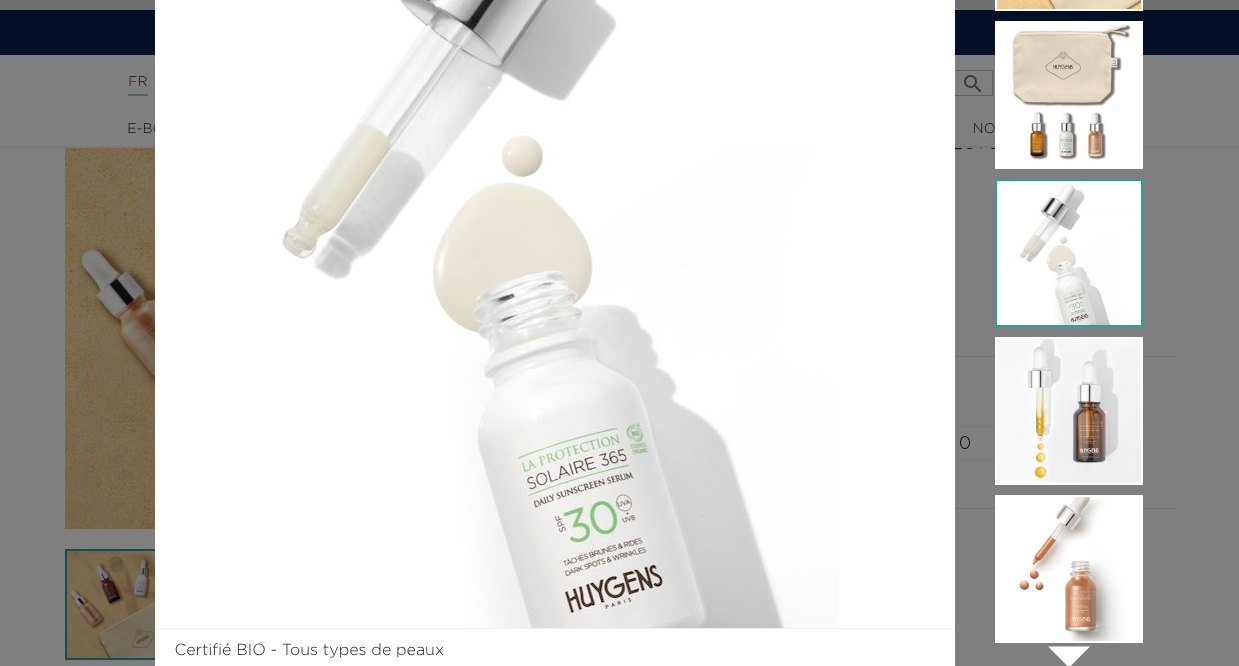 scroll, scrollTop: 226, scrollLeft: 0, axis: vertical 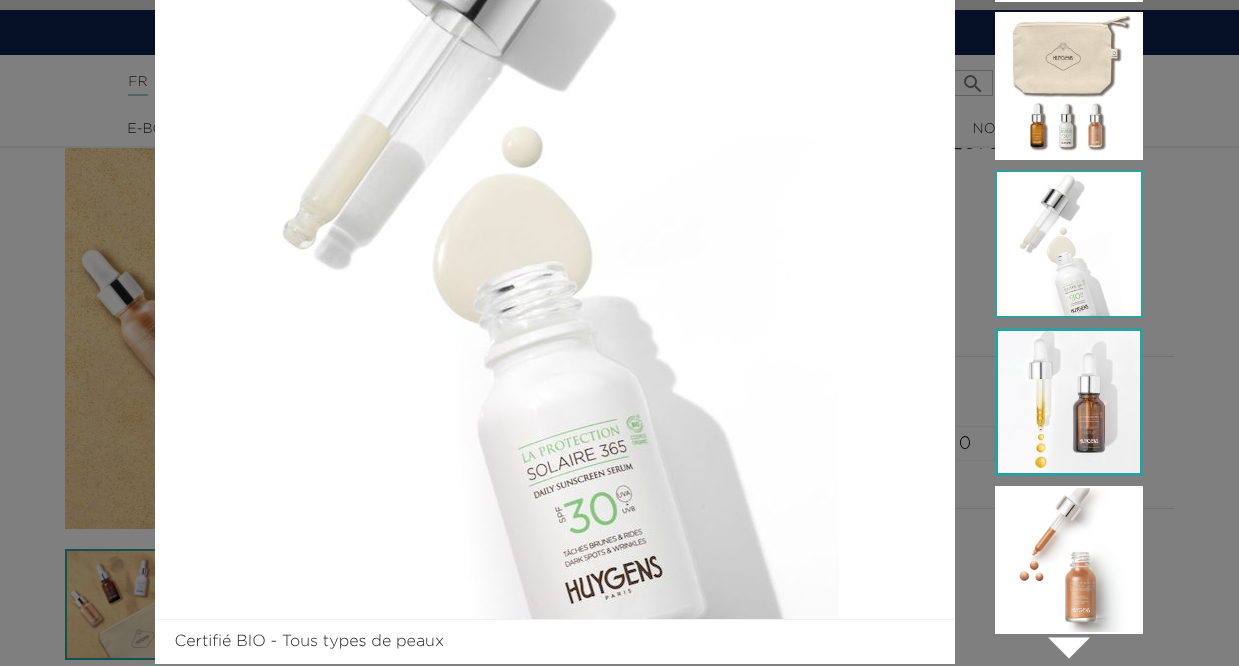 click at bounding box center (1069, 402) 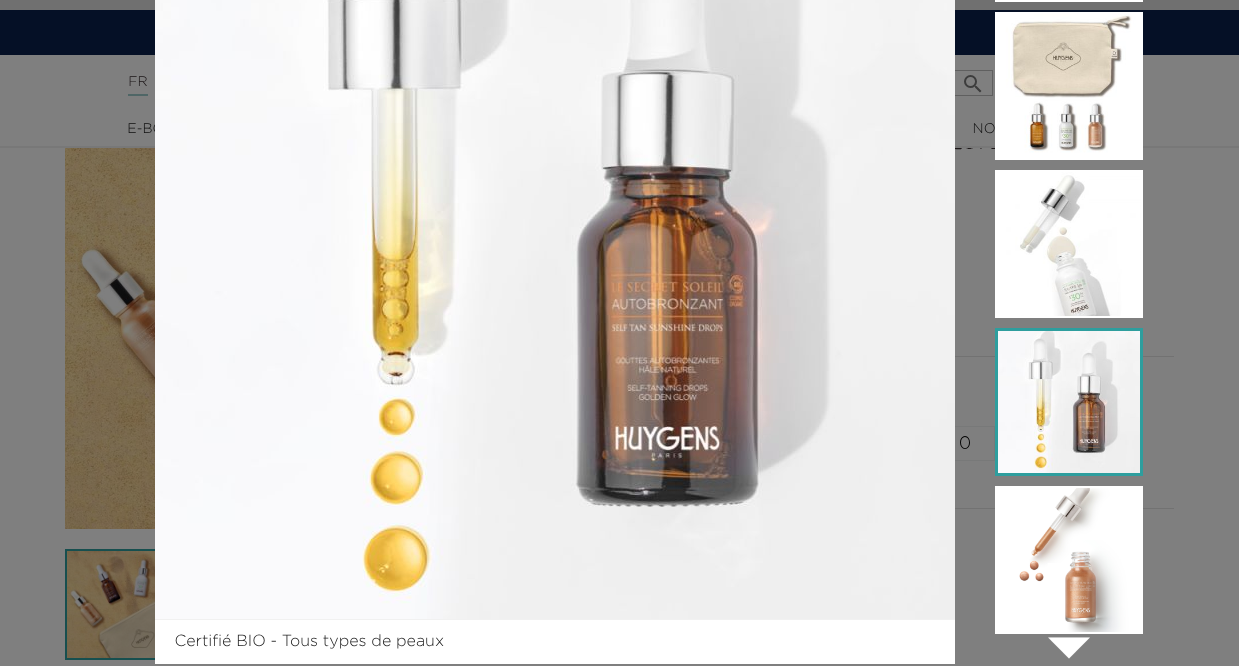scroll, scrollTop: 270, scrollLeft: 0, axis: vertical 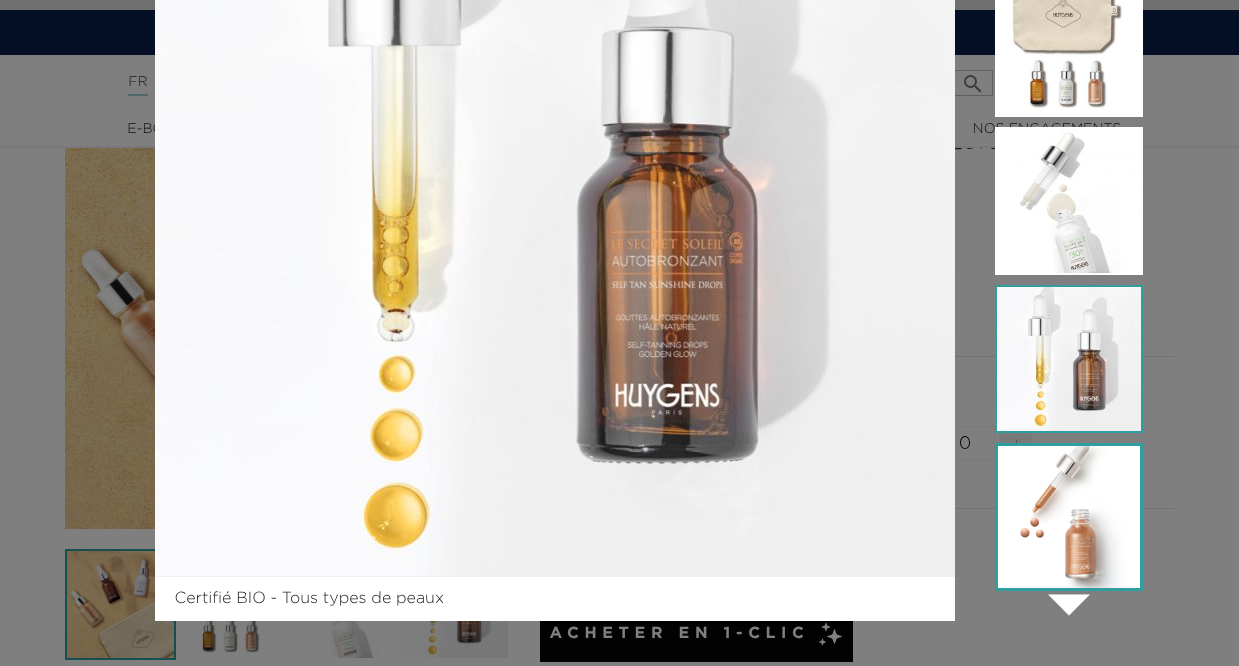 click at bounding box center (1069, 517) 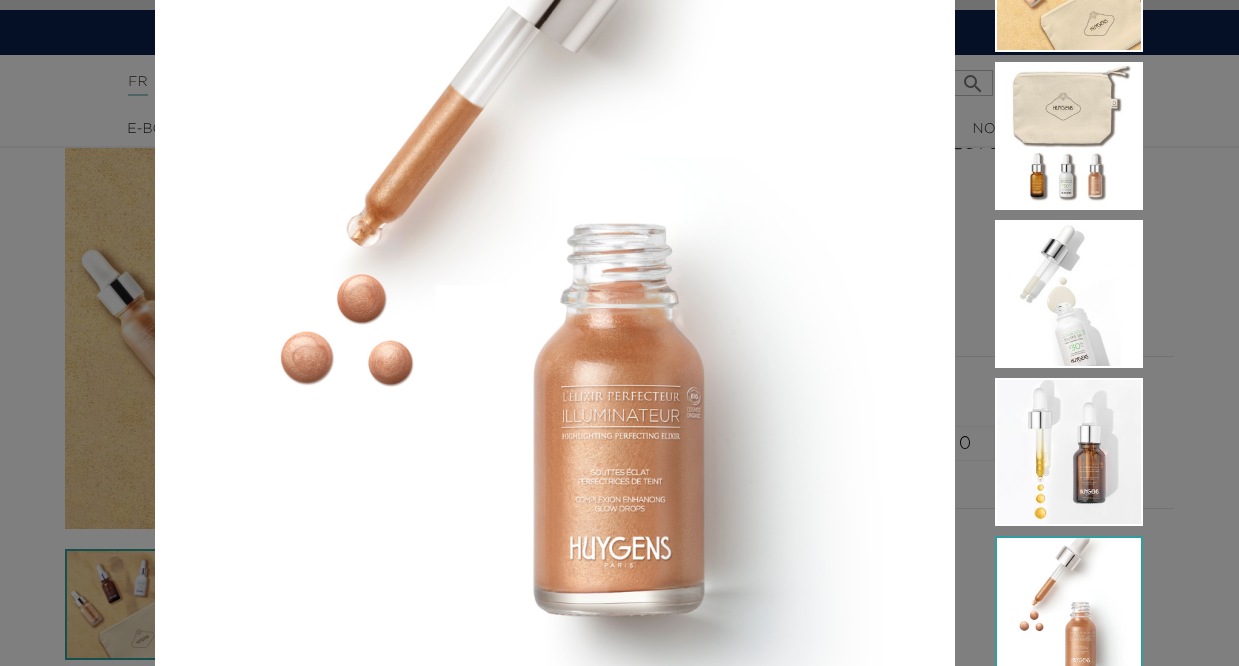 scroll, scrollTop: 270, scrollLeft: 0, axis: vertical 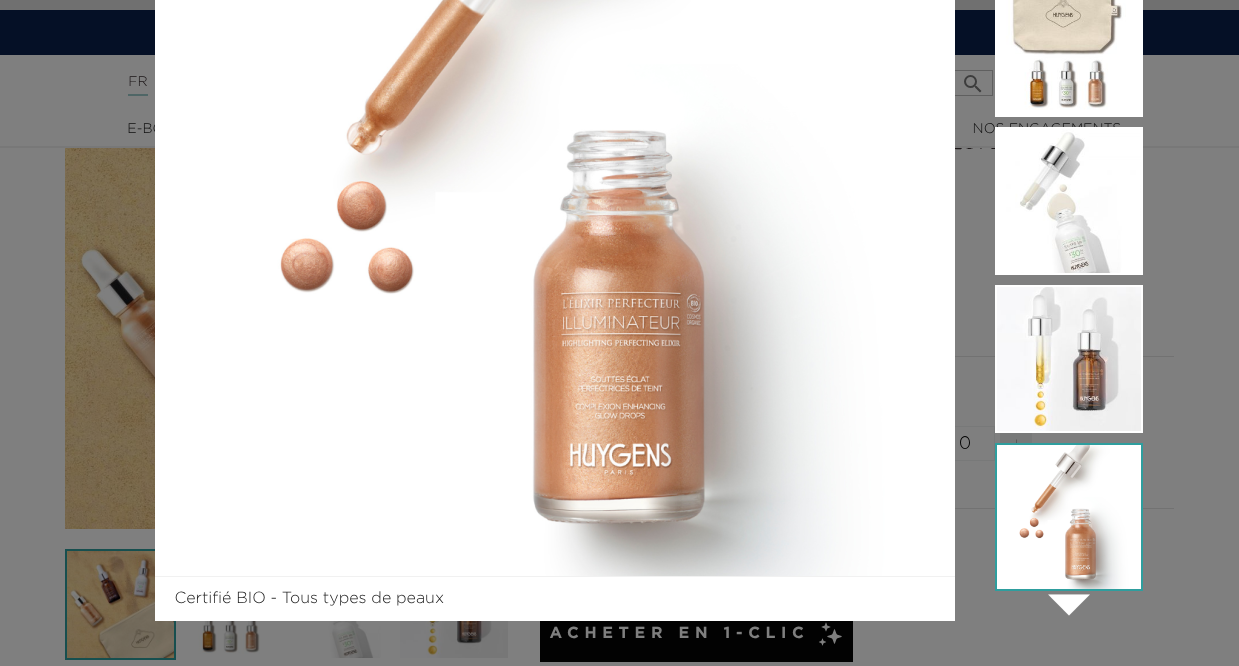 click at bounding box center [555, 176] 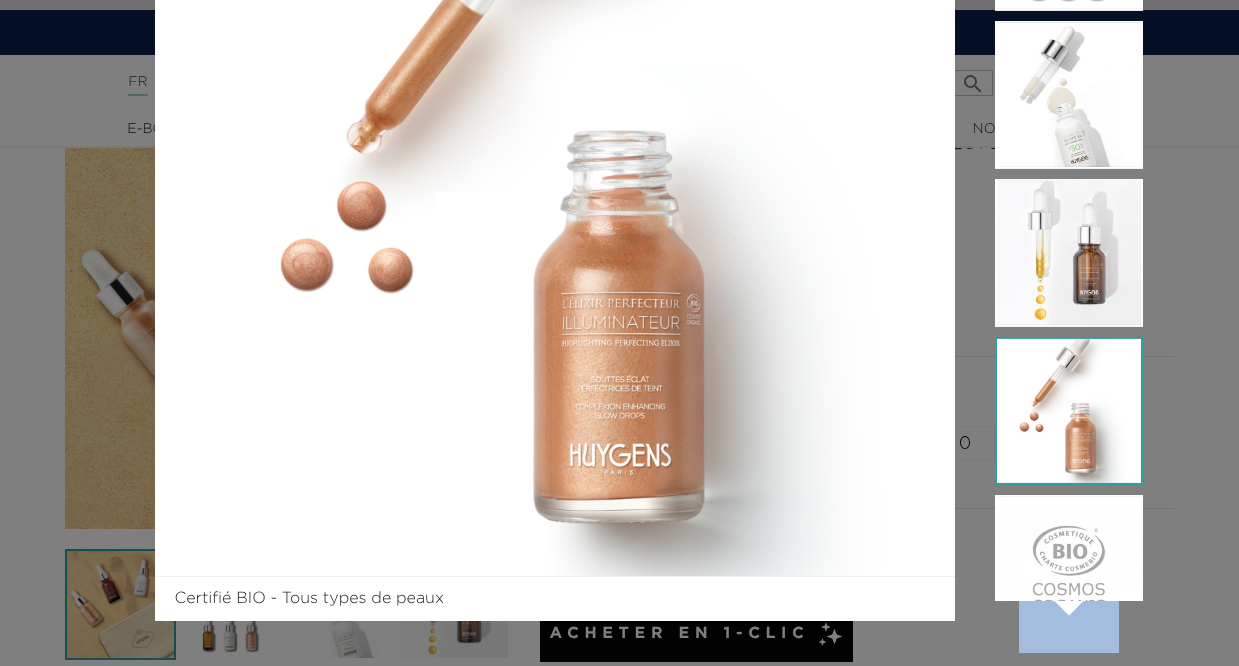 click on "" at bounding box center [1069, 603] 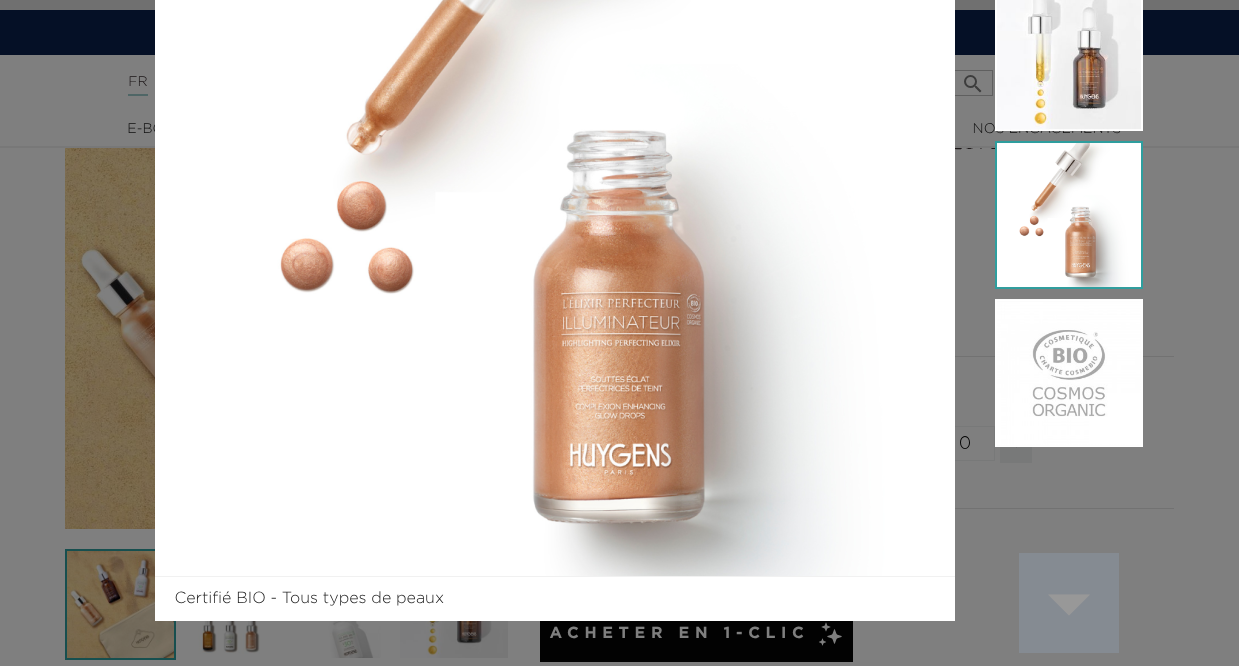 click on "" at bounding box center (1069, 603) 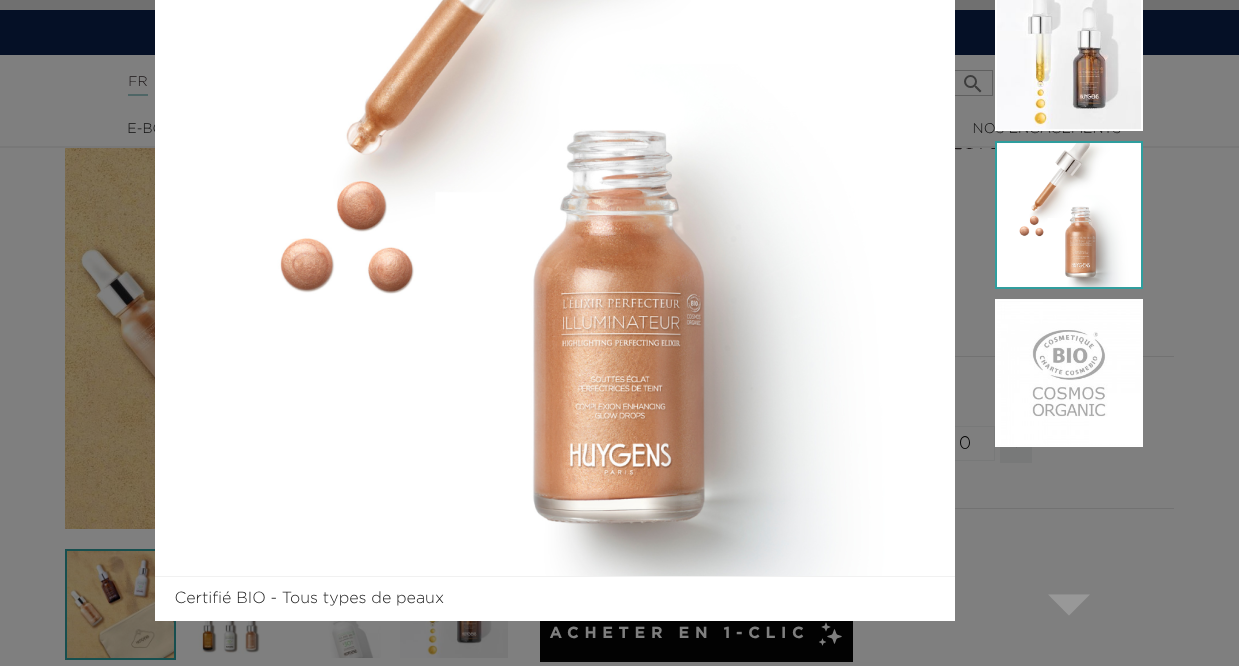 click on "Certifié BIO - Tous types de peaux

" at bounding box center (619, 333) 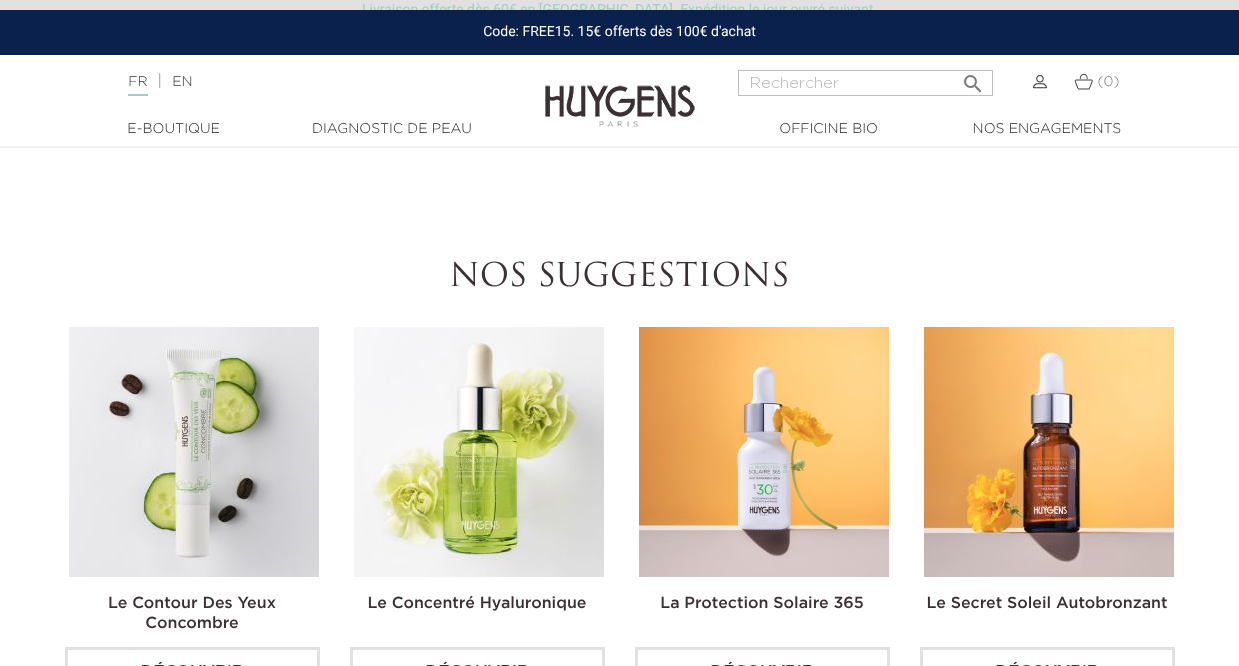 scroll, scrollTop: 1579, scrollLeft: 0, axis: vertical 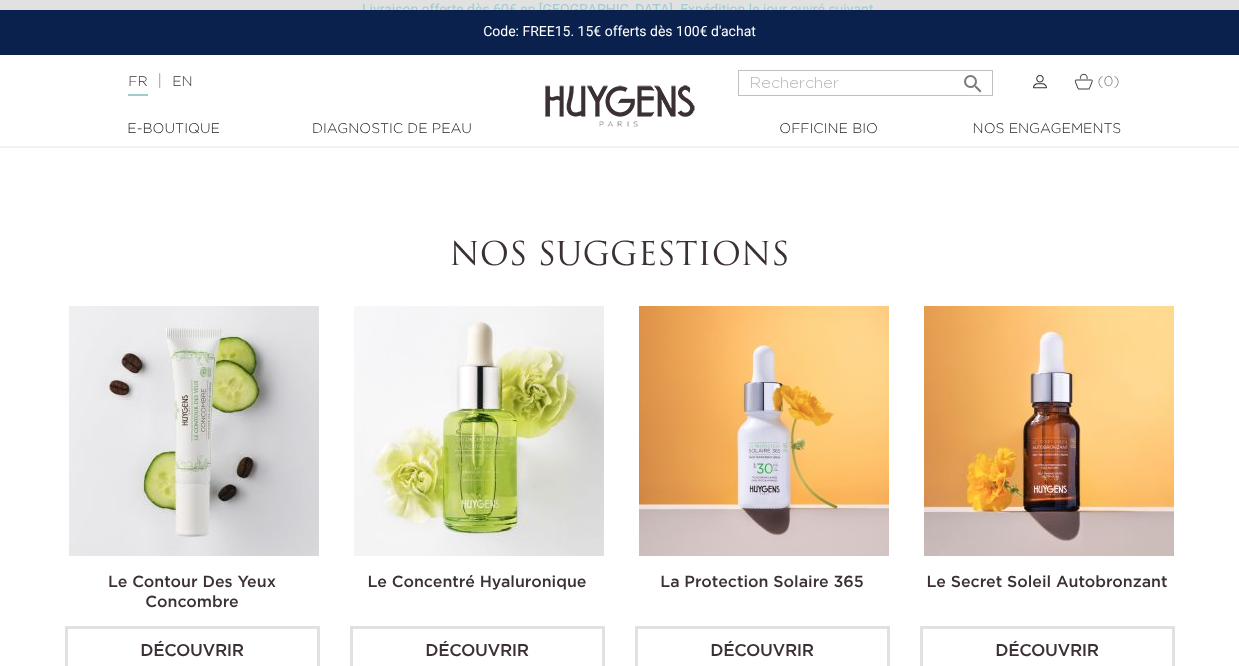 click on "Découvrir" at bounding box center (477, 651) 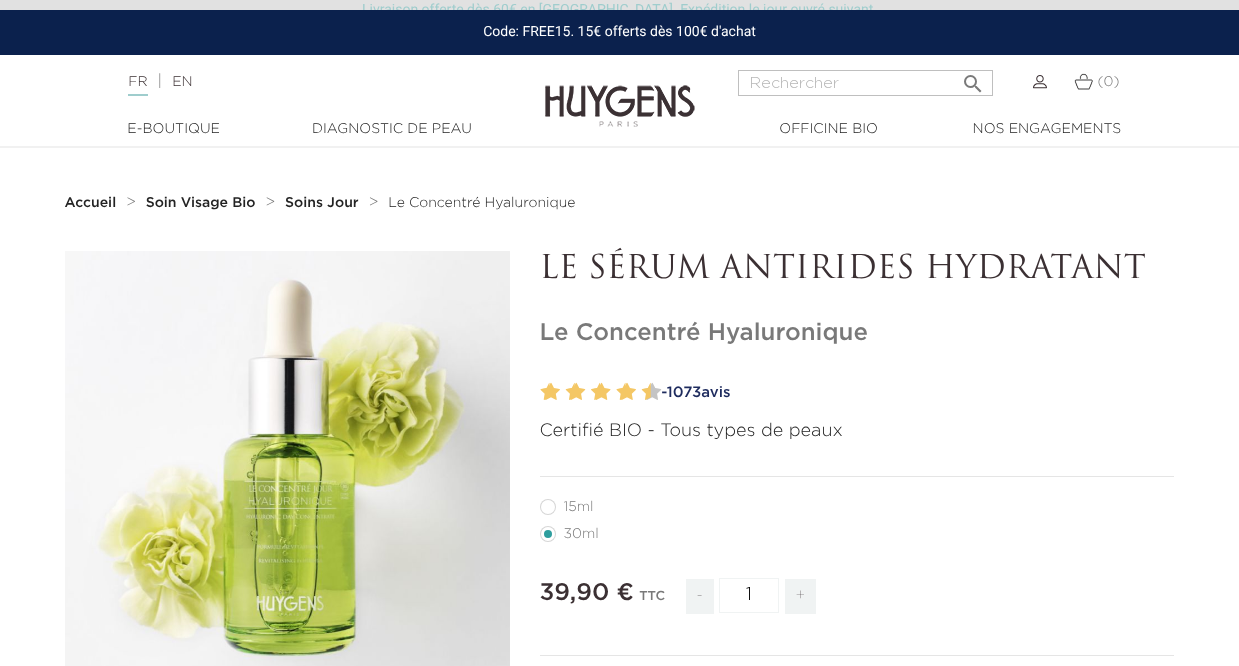 scroll, scrollTop: 0, scrollLeft: 0, axis: both 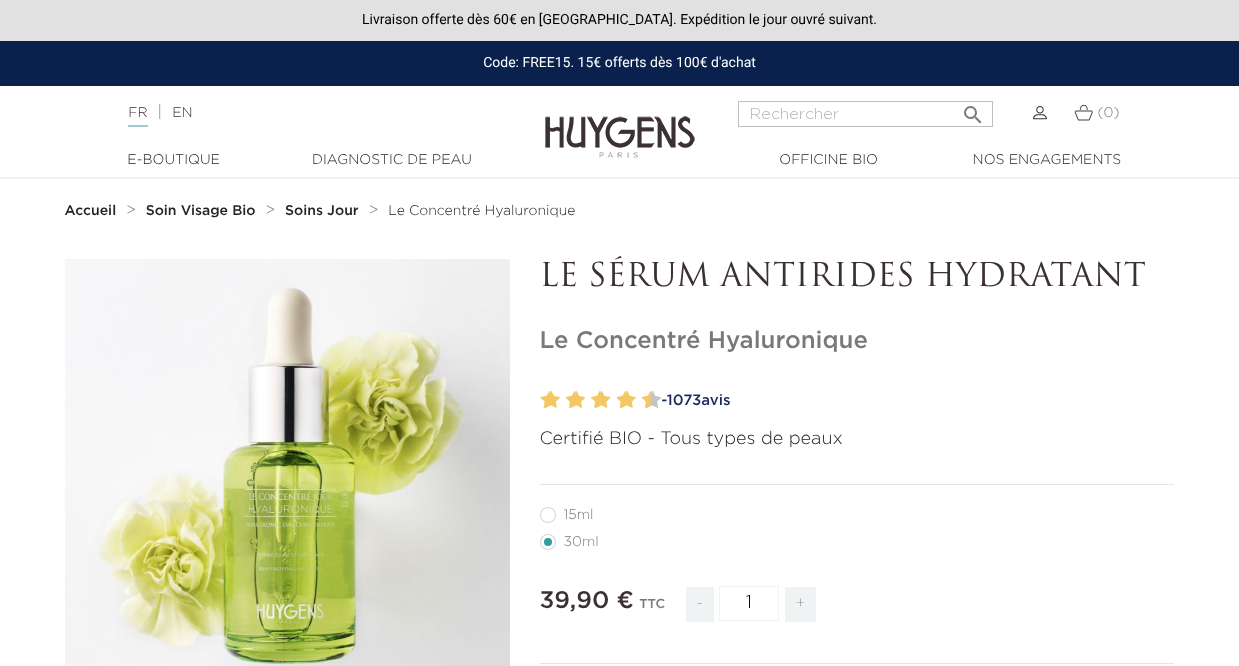 click on "Soin Visage Bio" at bounding box center [201, 211] 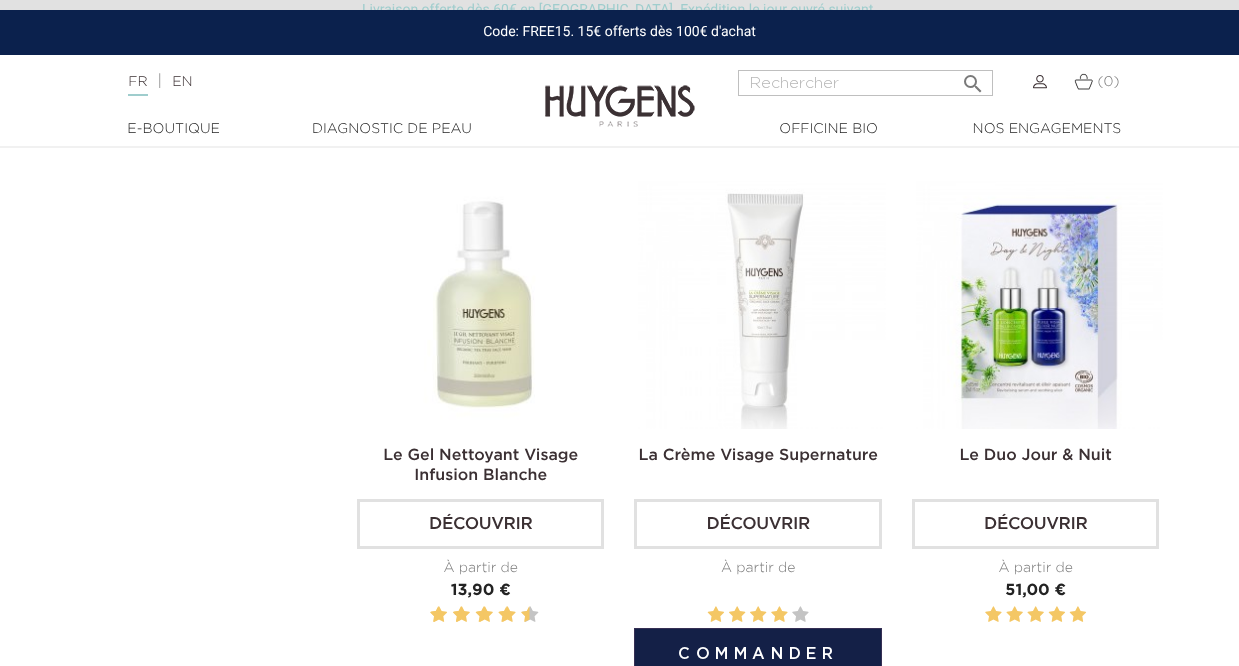 scroll, scrollTop: 3277, scrollLeft: 0, axis: vertical 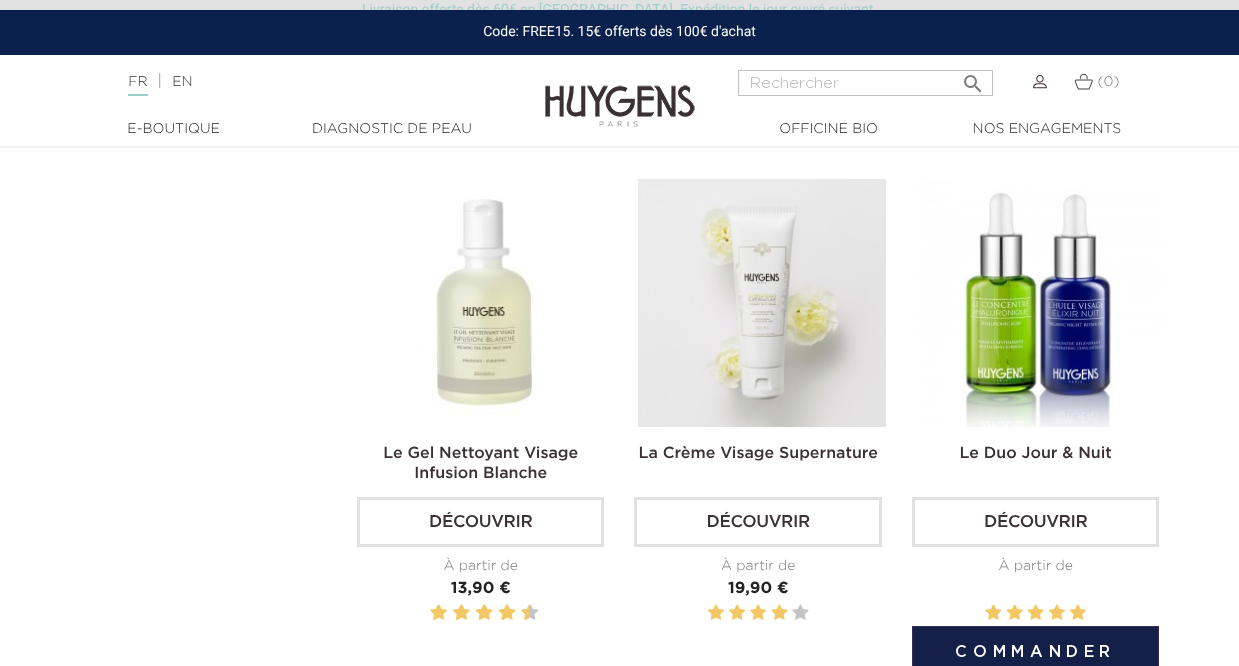 click at bounding box center (1039, 302) 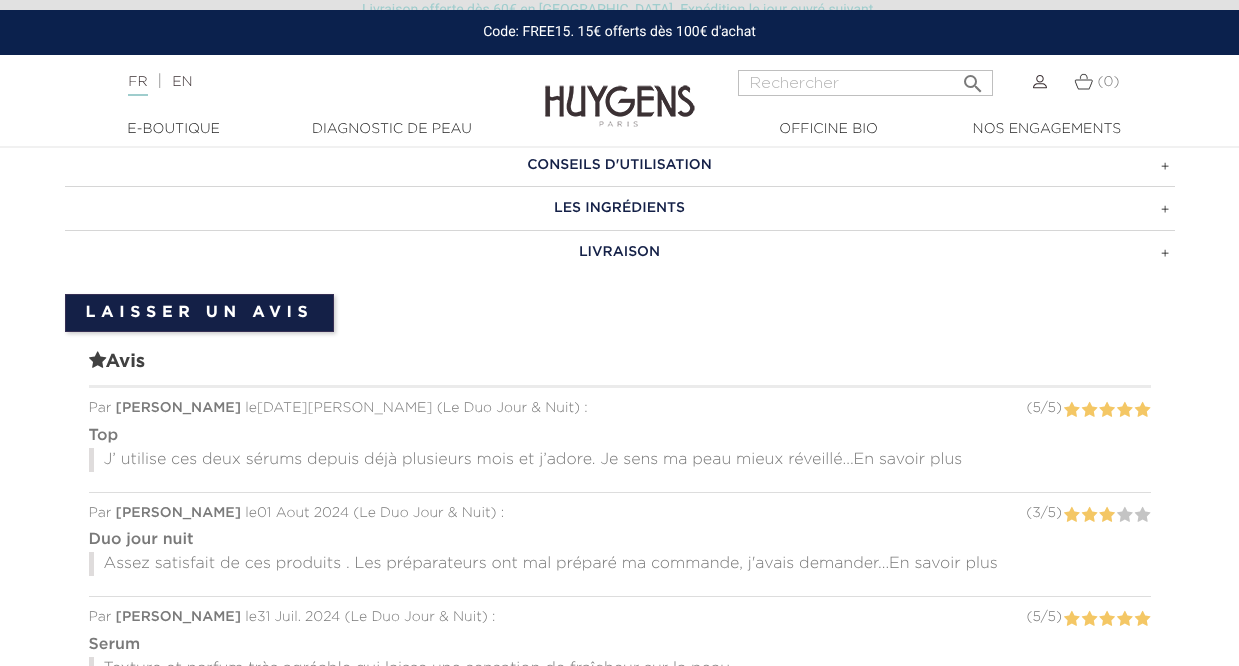 scroll, scrollTop: 1702, scrollLeft: 0, axis: vertical 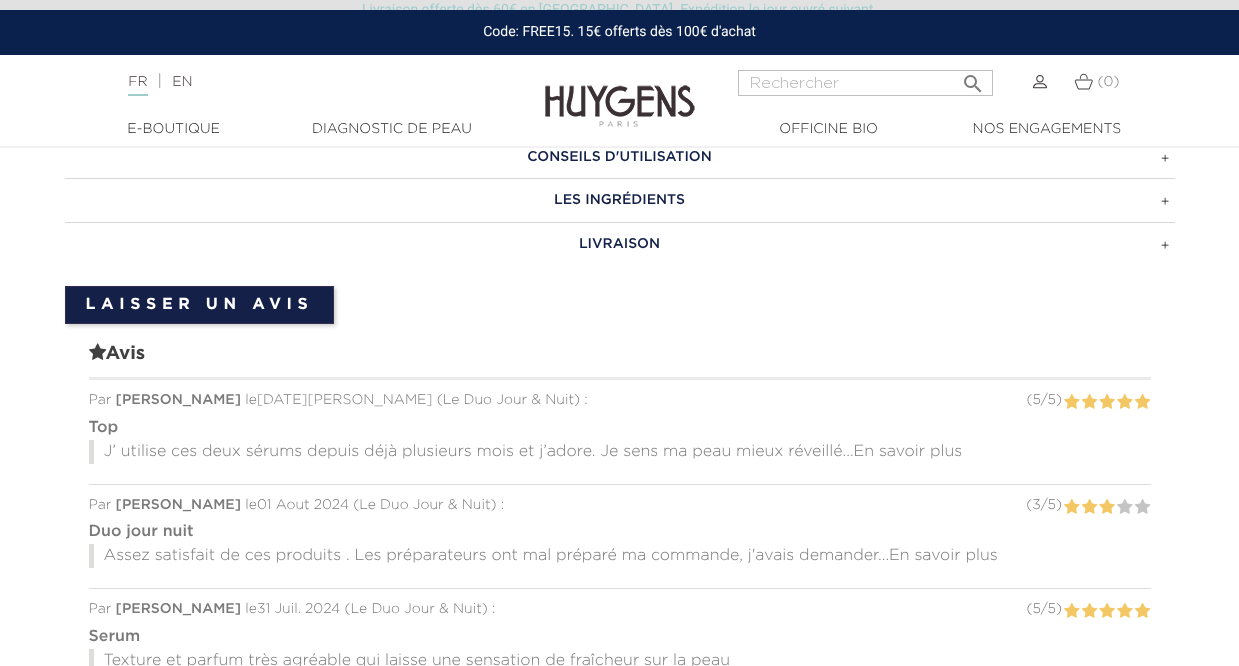 click on "En savoir plus" at bounding box center (943, 556) 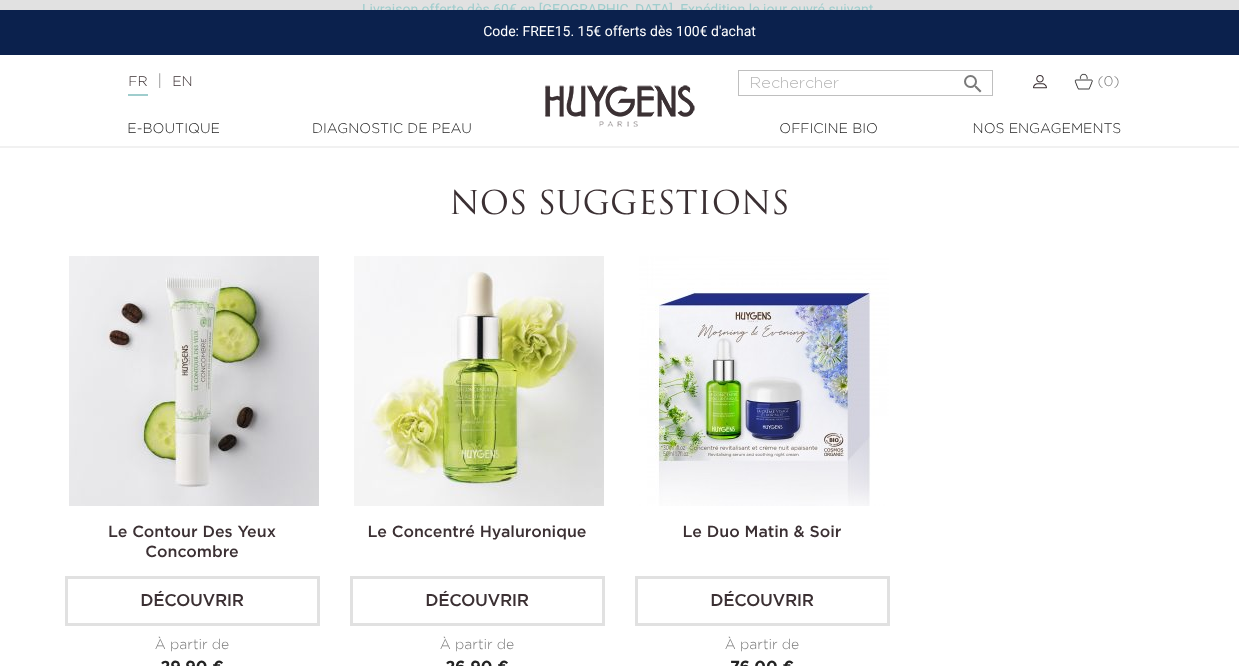 scroll, scrollTop: 3102, scrollLeft: 0, axis: vertical 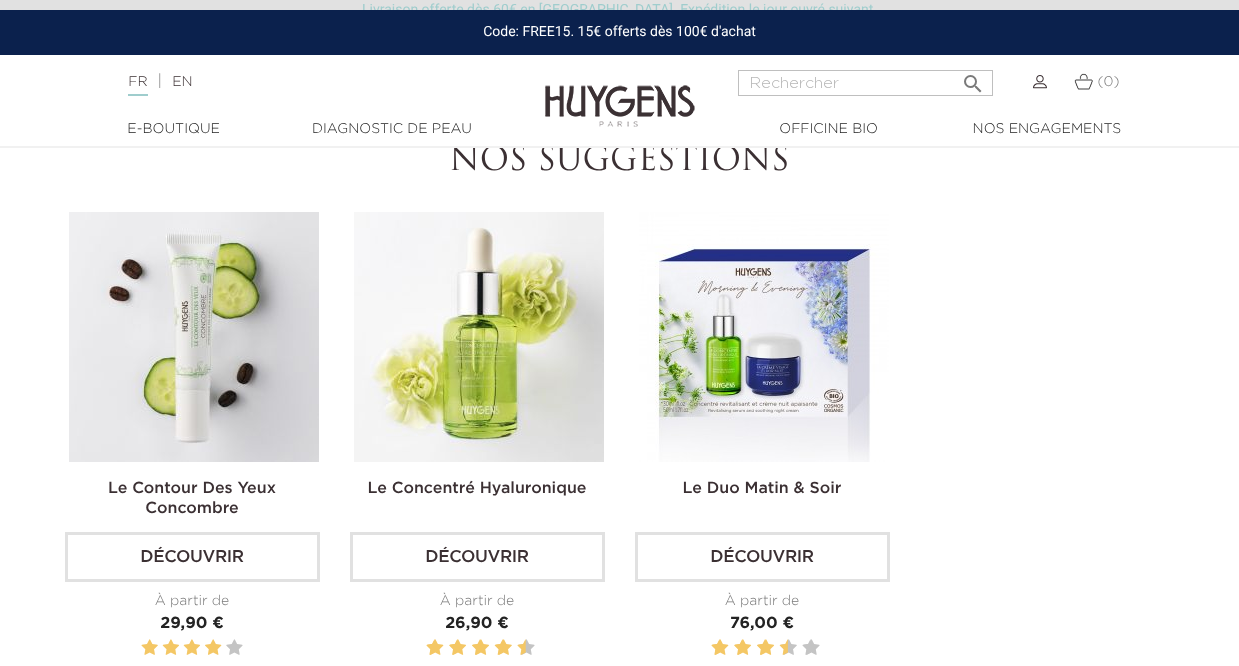 click at bounding box center [194, 337] 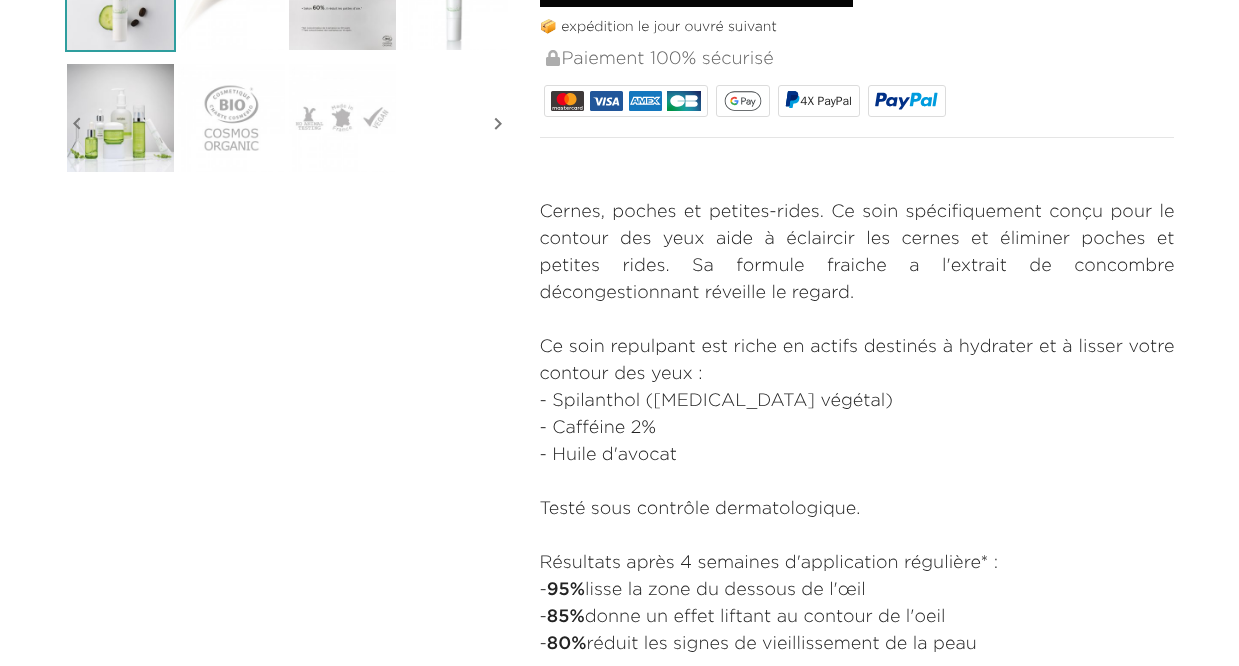 scroll, scrollTop: 0, scrollLeft: 0, axis: both 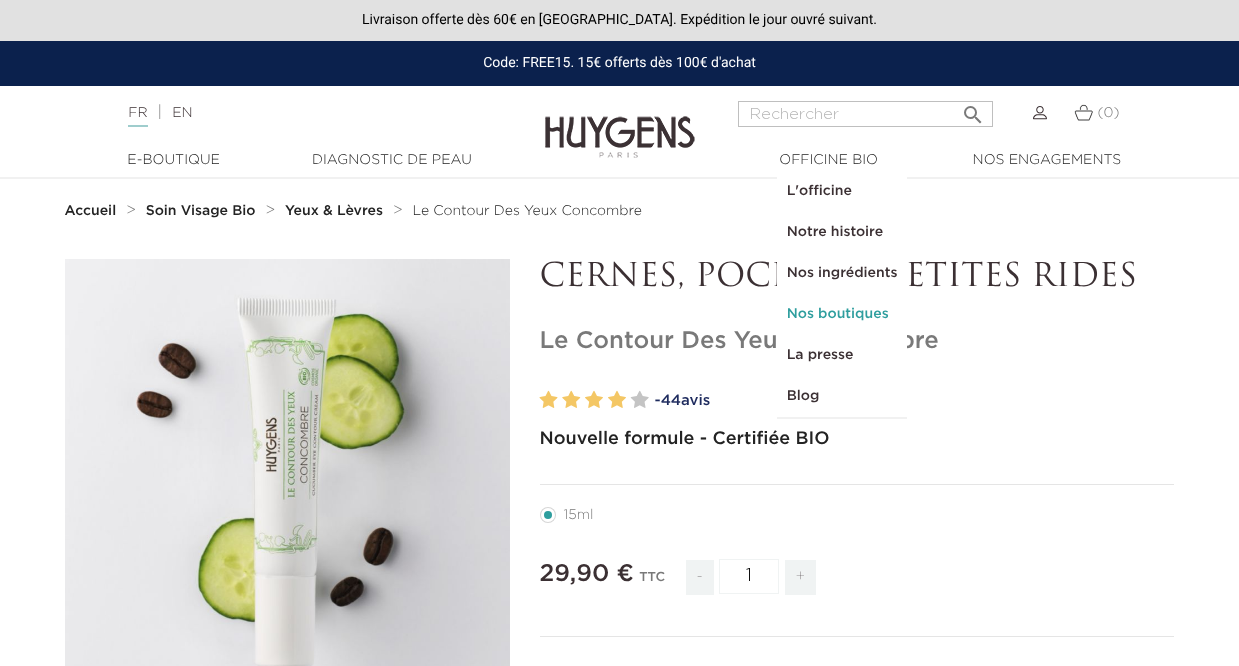 click on "Nos boutiques" at bounding box center (842, 314) 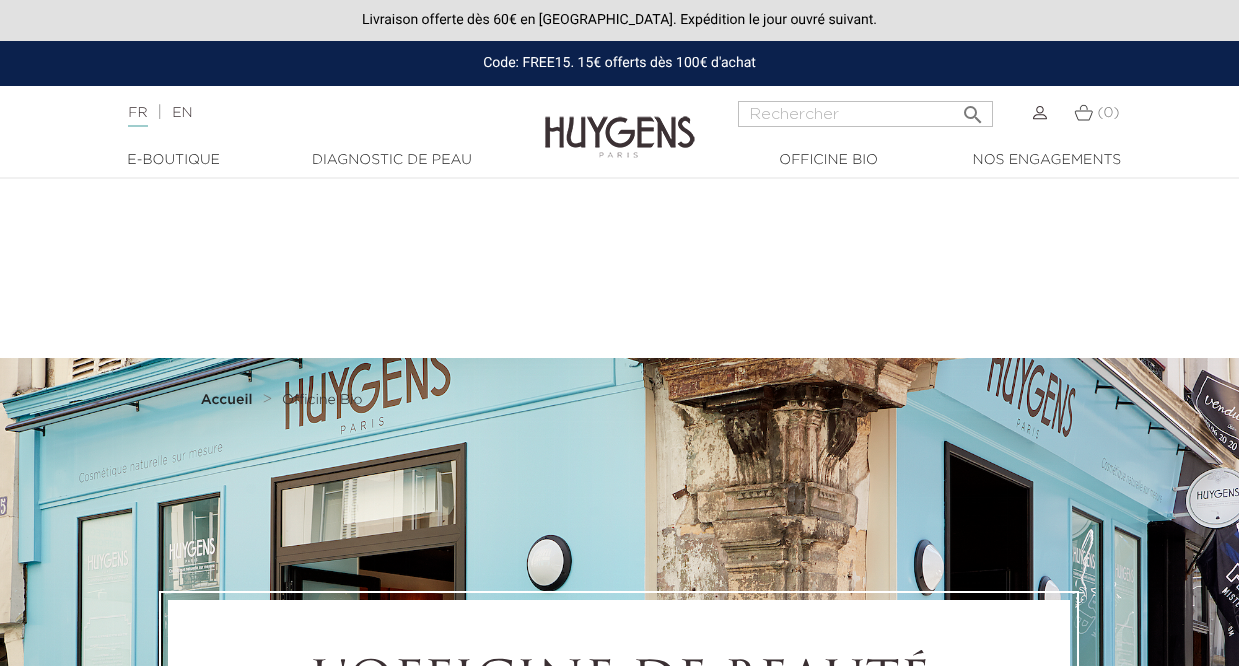 select on "FR" 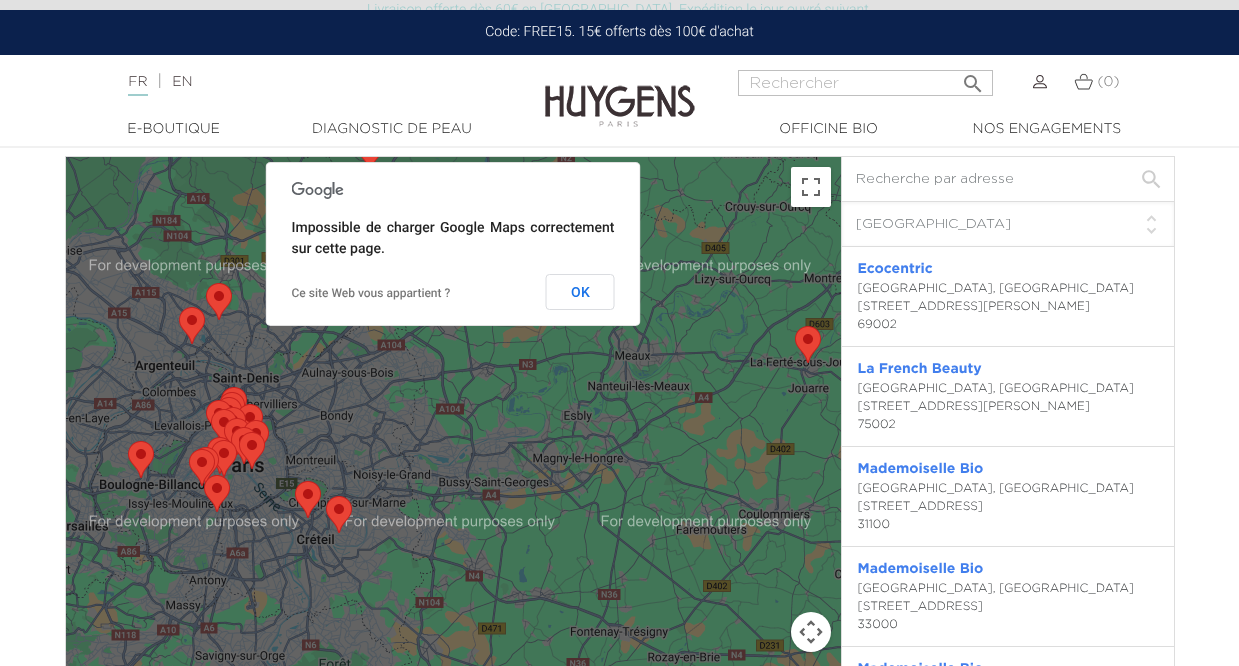 scroll, scrollTop: 3892, scrollLeft: 0, axis: vertical 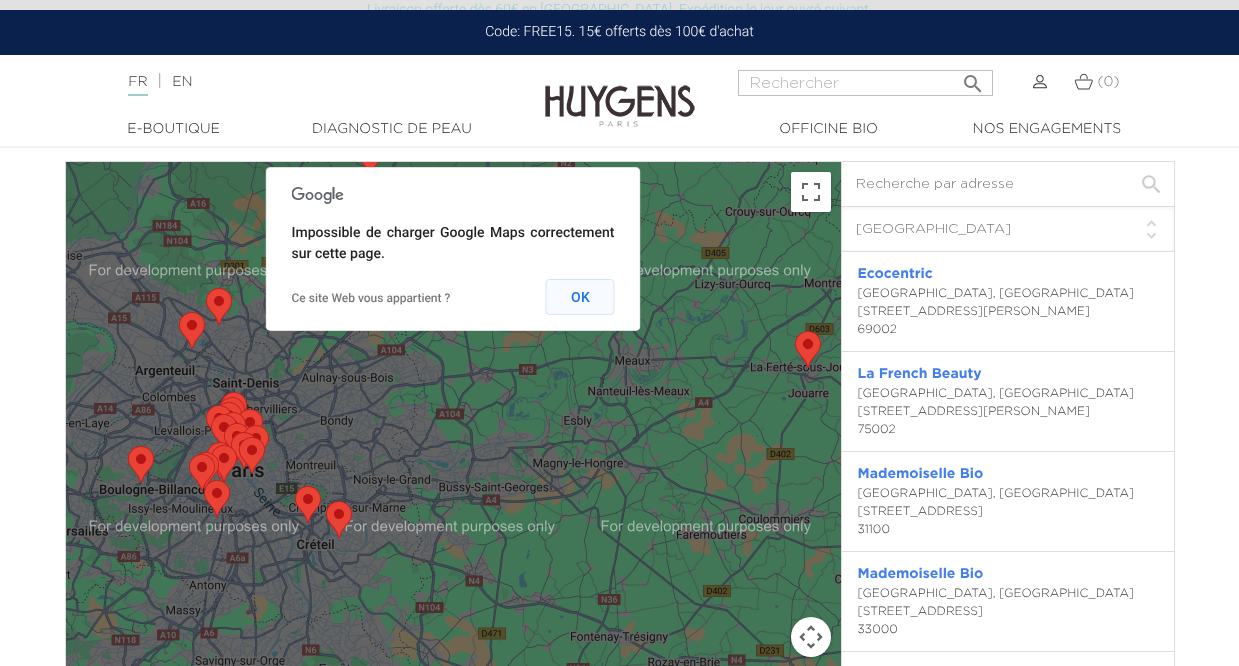 click on "OK" at bounding box center [580, 297] 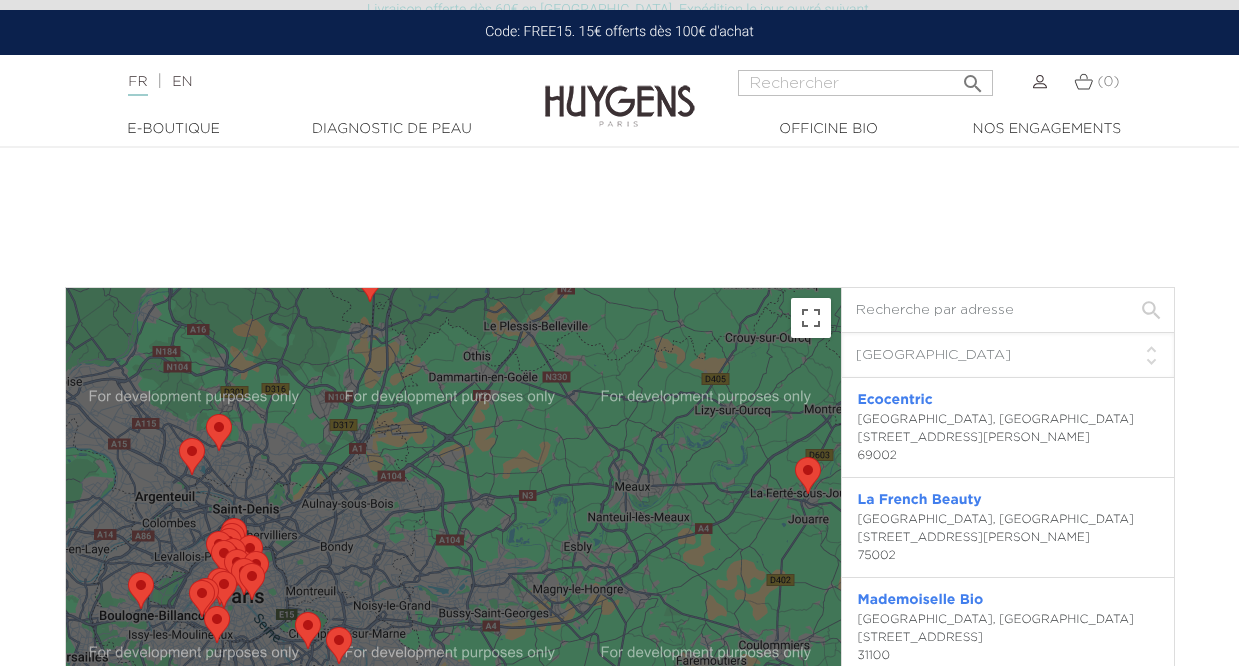 scroll, scrollTop: 3535, scrollLeft: 0, axis: vertical 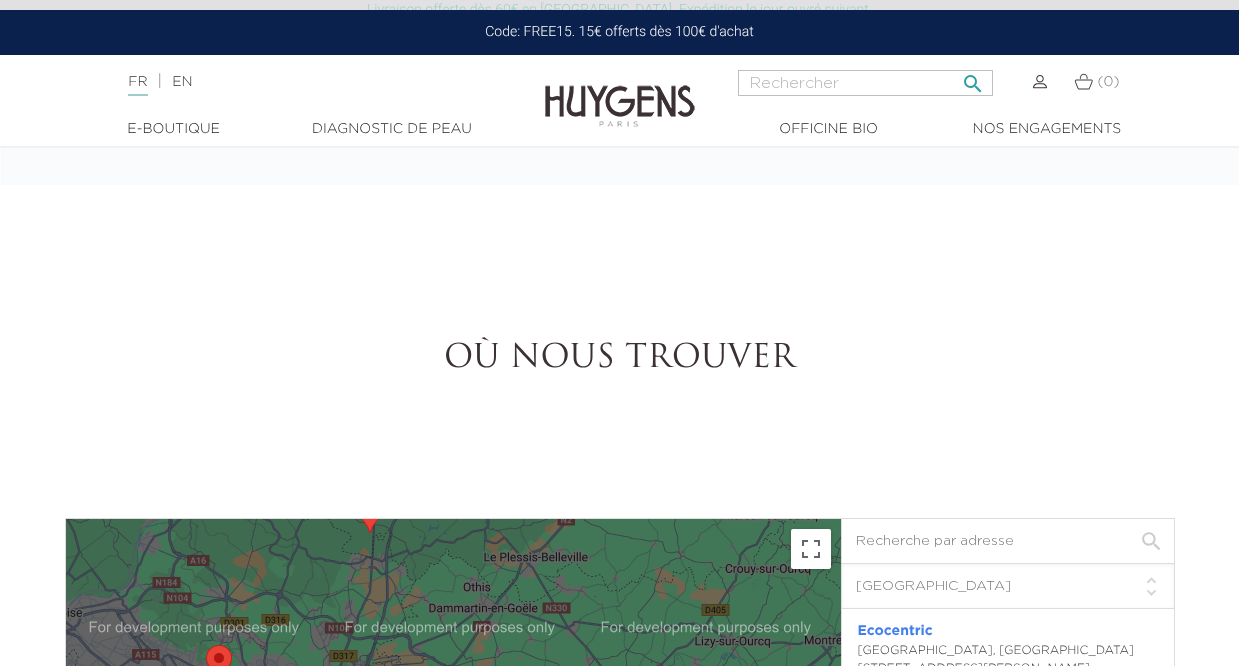 click at bounding box center [865, 83] 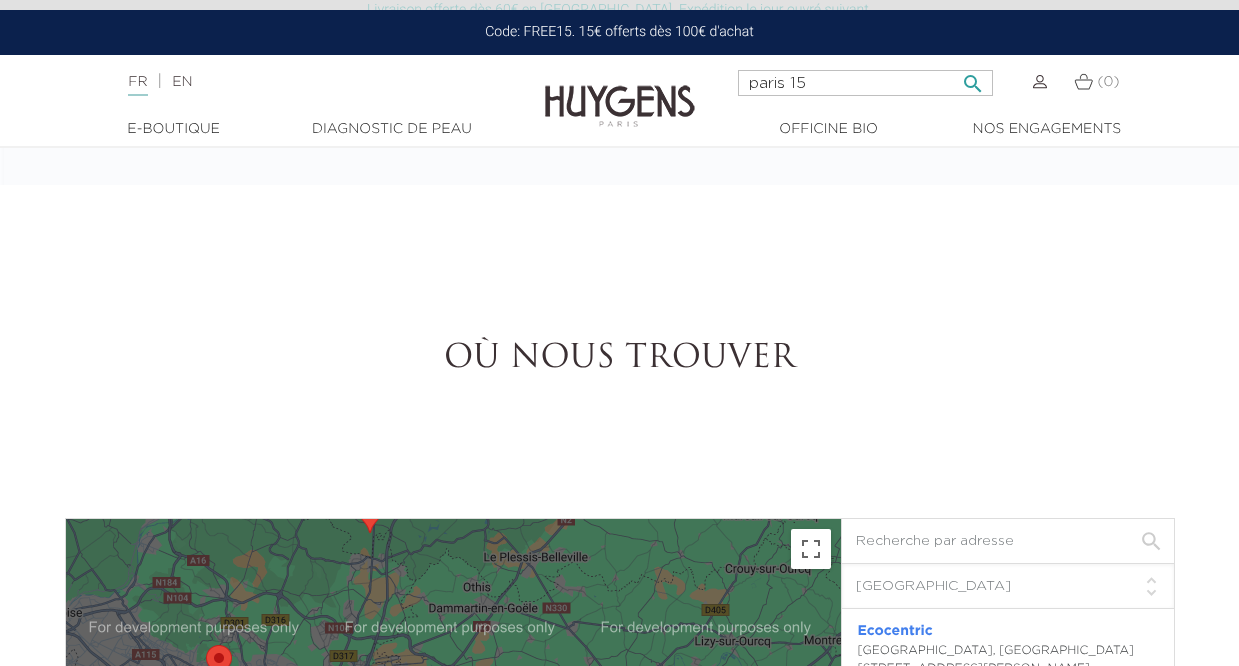 type on "paris 15" 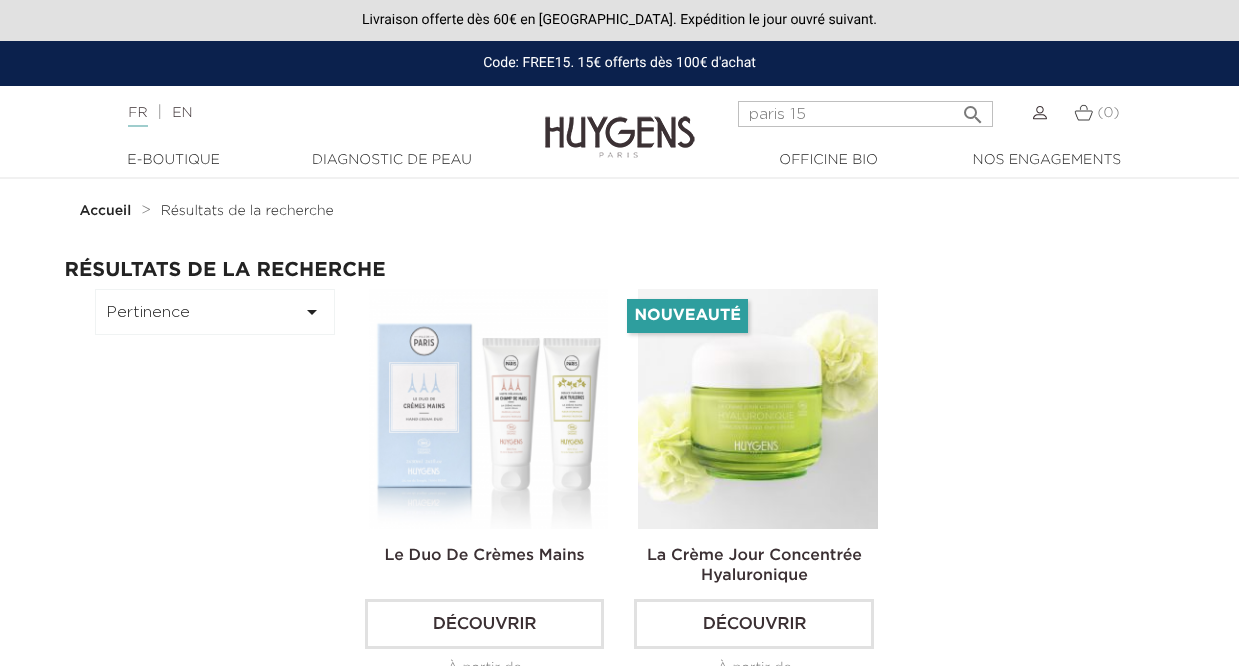 scroll, scrollTop: 0, scrollLeft: 0, axis: both 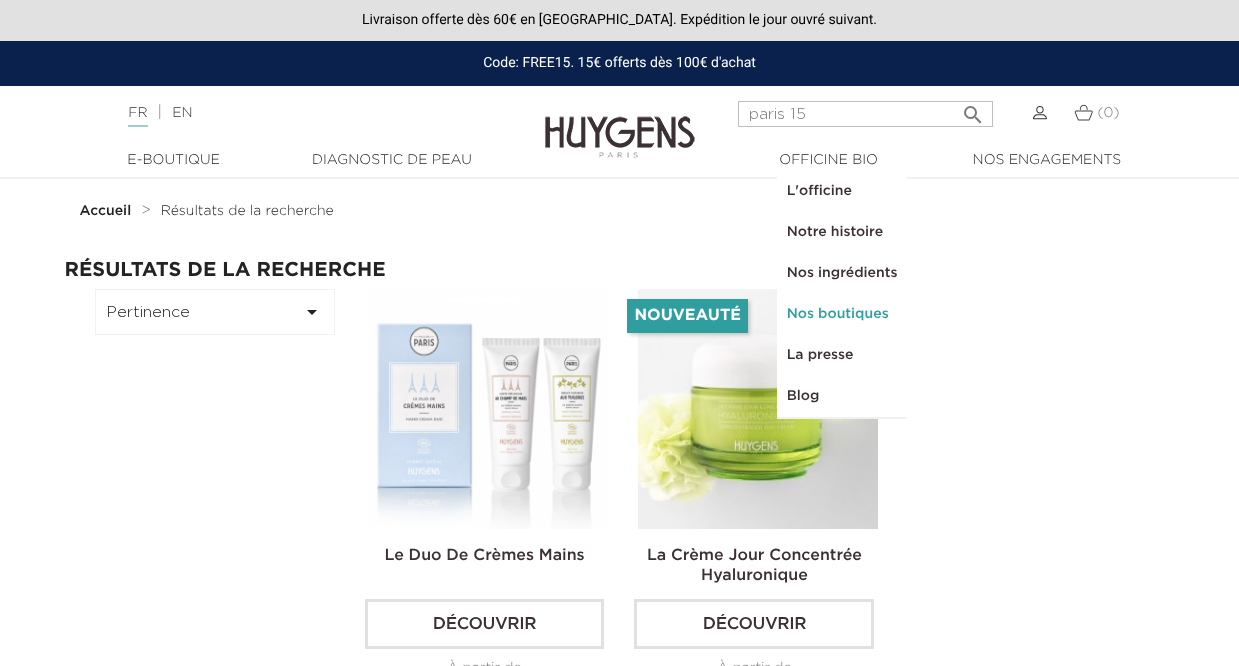 click on "Nos boutiques" at bounding box center (842, 314) 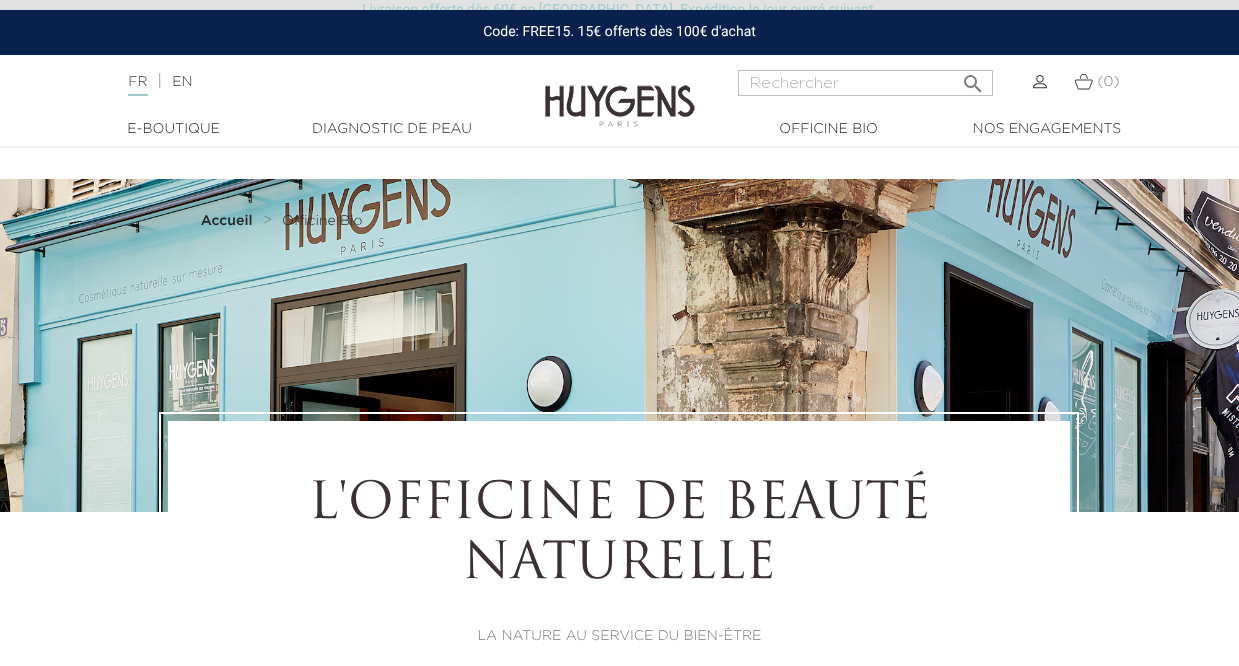 select on "FR" 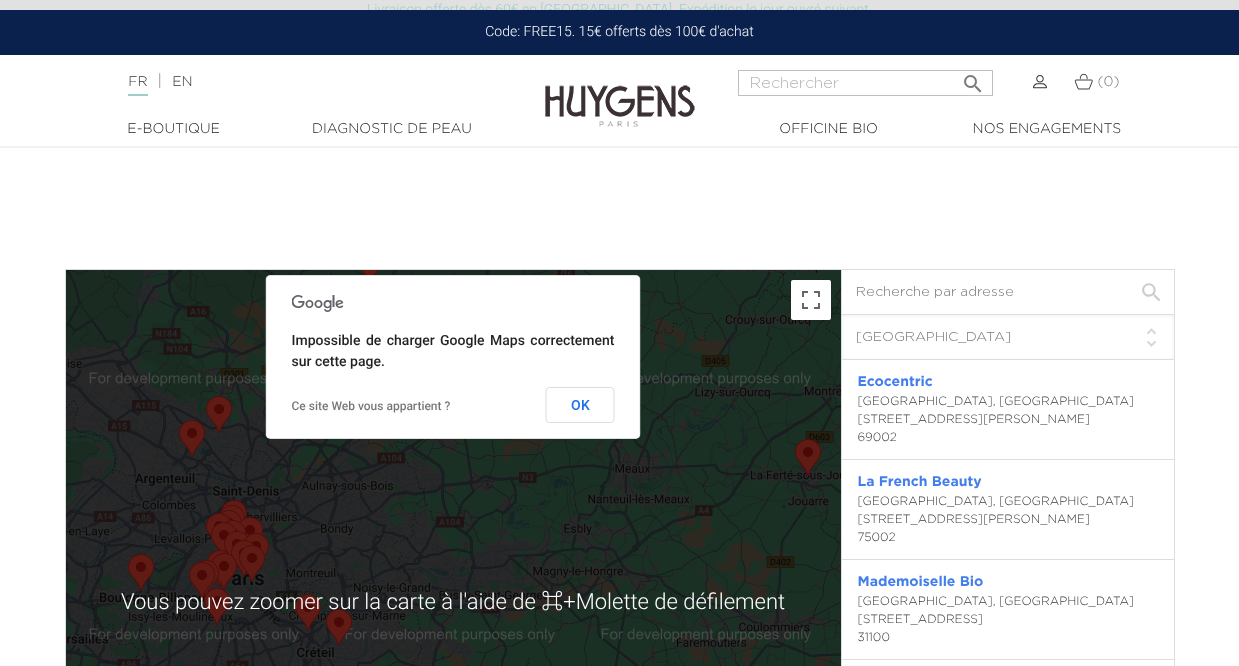 scroll, scrollTop: 3809, scrollLeft: 0, axis: vertical 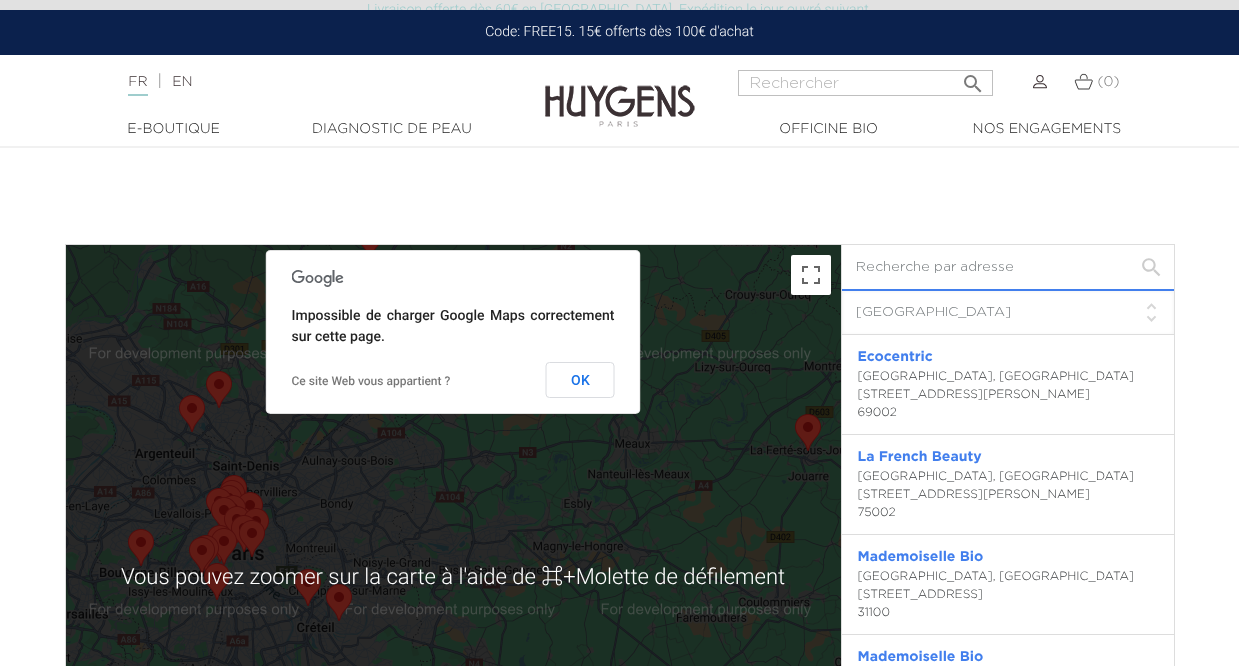 click at bounding box center [1008, 267] 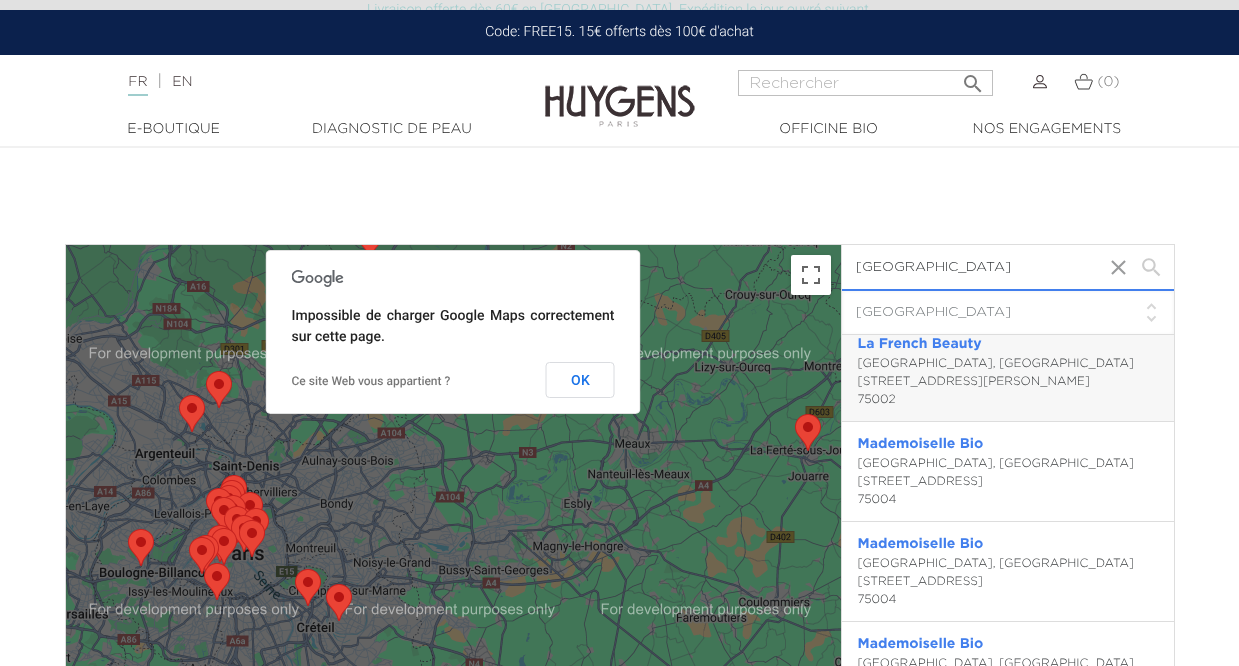 scroll, scrollTop: 0, scrollLeft: 0, axis: both 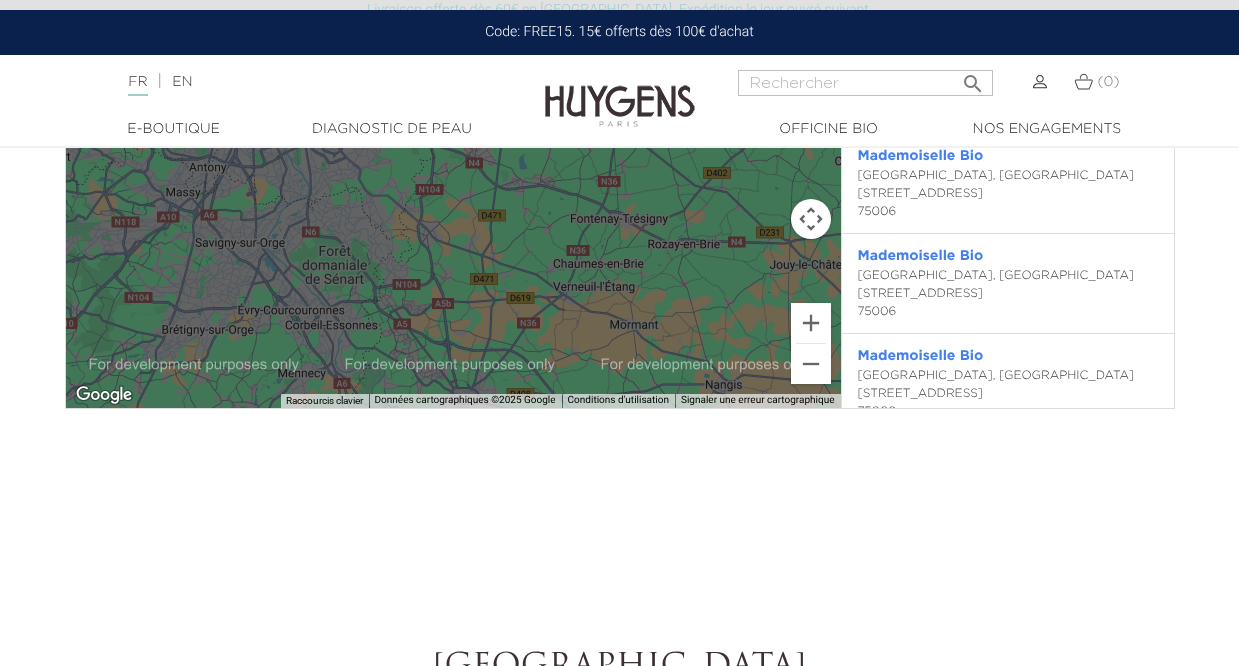 type on "[GEOGRAPHIC_DATA]" 